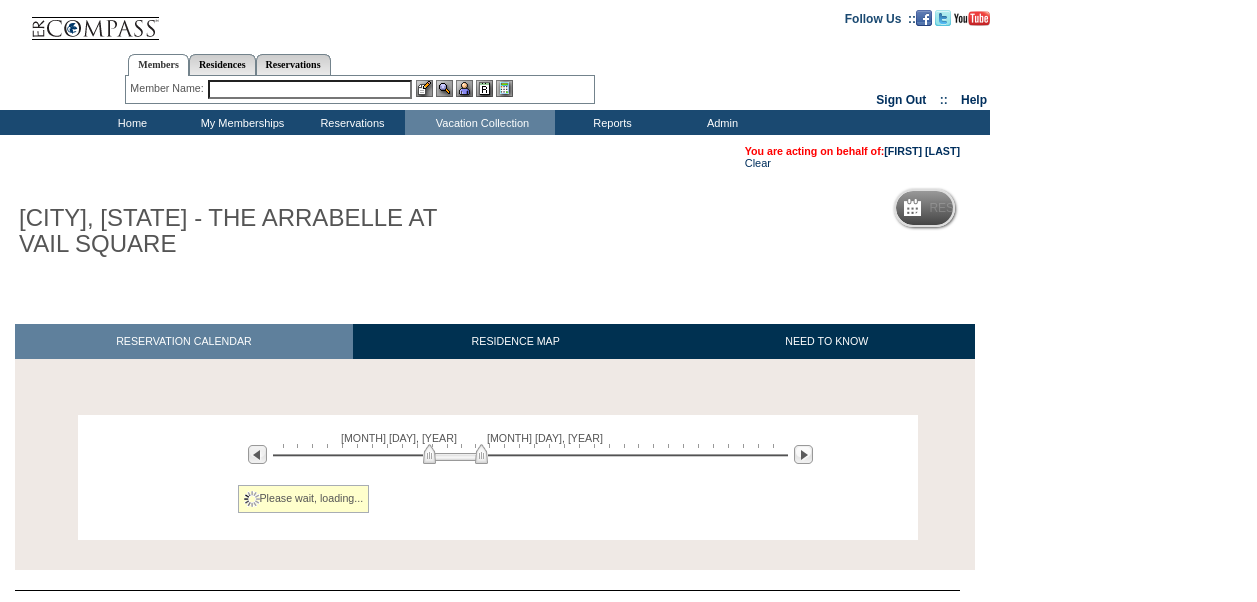 scroll, scrollTop: 0, scrollLeft: 0, axis: both 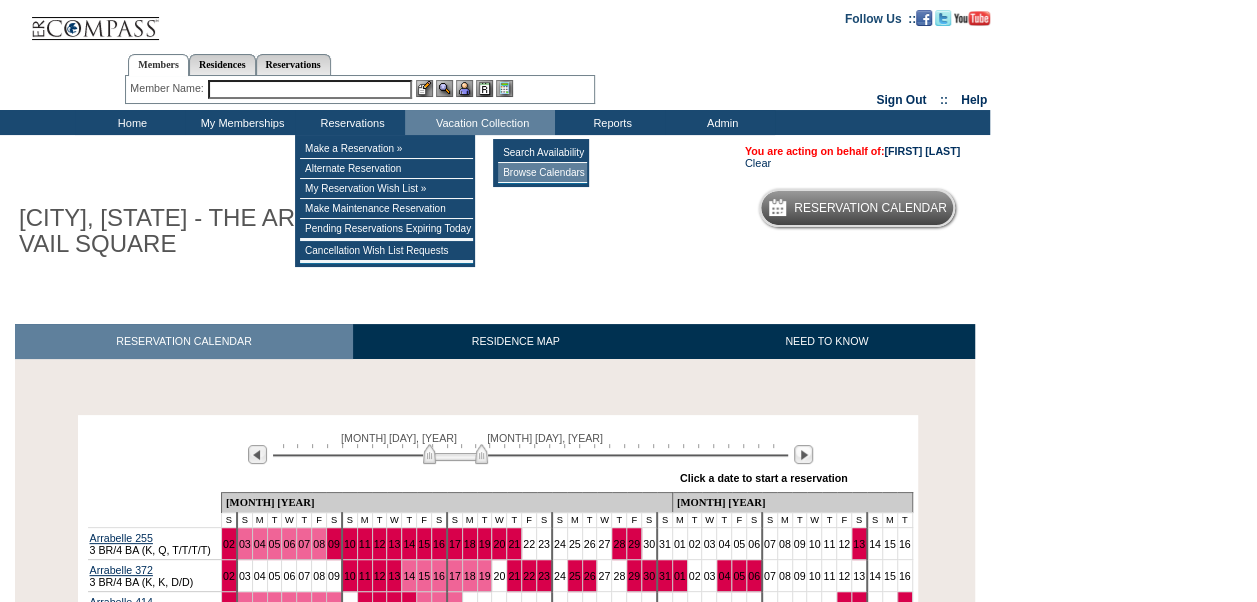 click on "Browse Calendars" at bounding box center (542, 173) 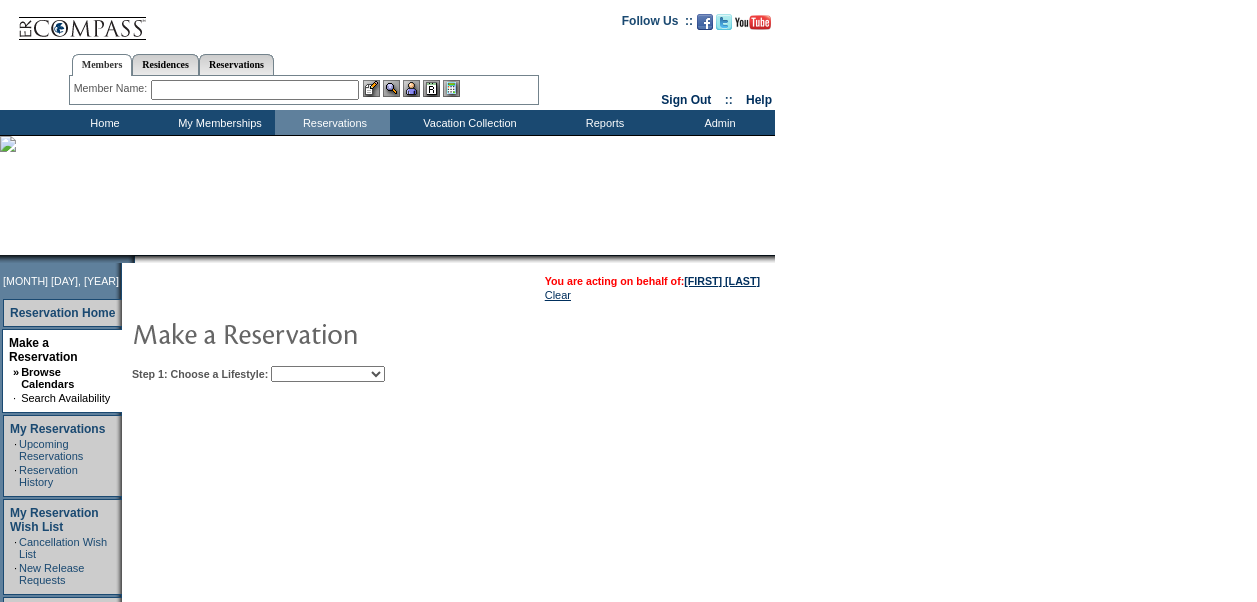 scroll, scrollTop: 0, scrollLeft: 0, axis: both 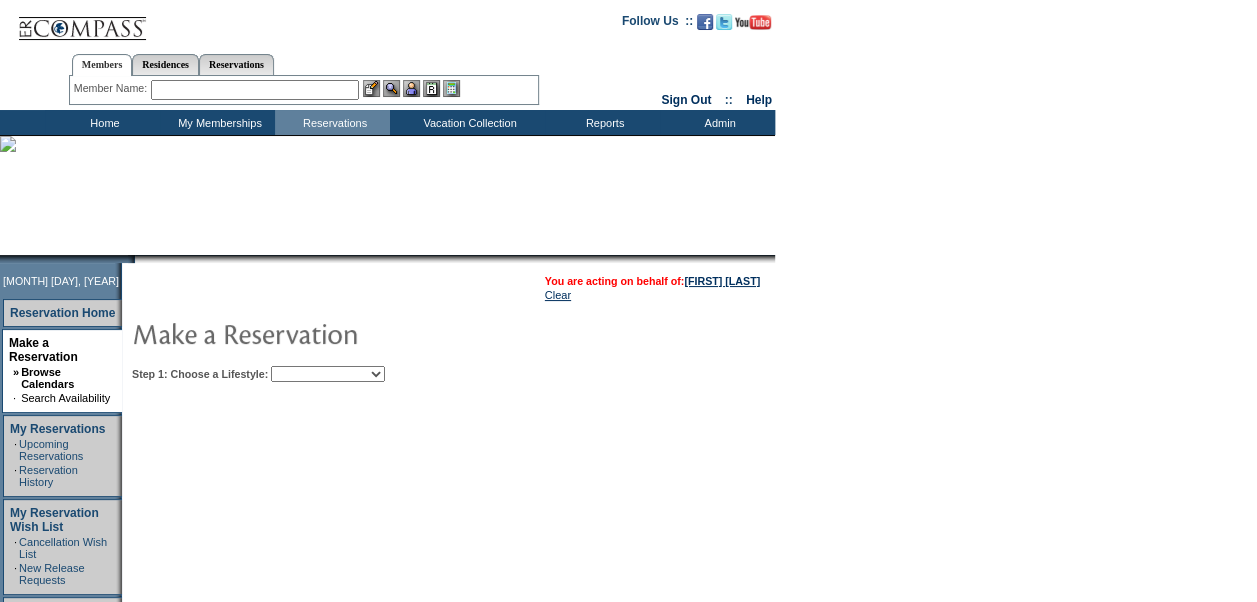click on "Beach
Leisure
Metropolitan
Mountain
OIAL for Adventure
OIAL for Couples
OIAL for Families
Once in a Lifetime" at bounding box center (328, 374) 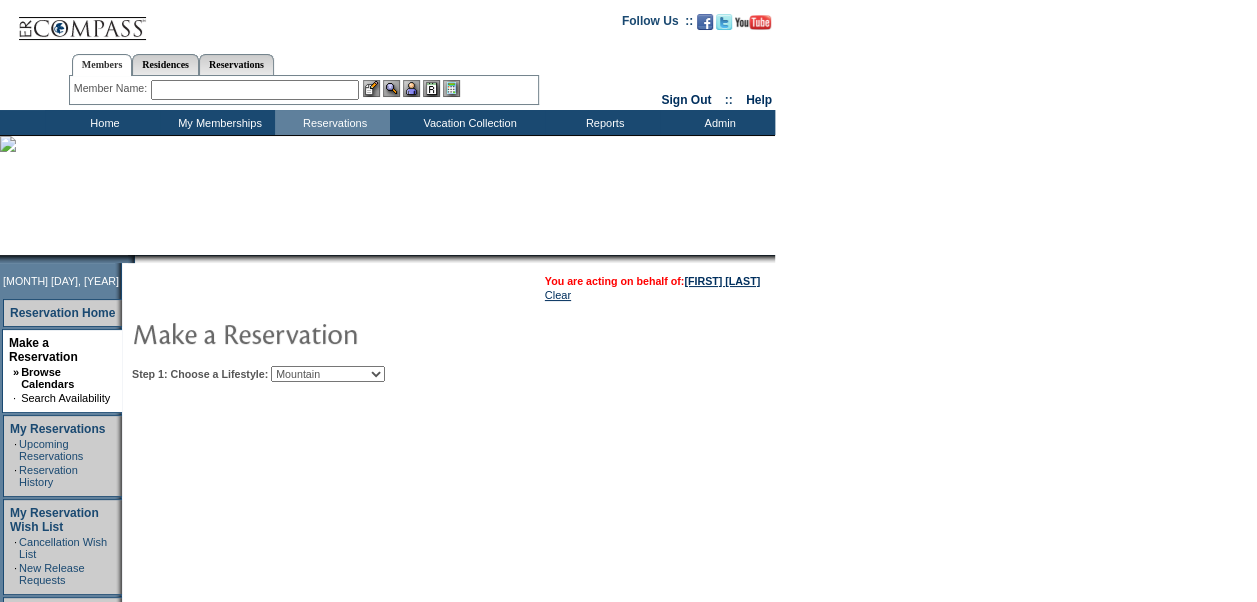 click on "Beach
Leisure
Metropolitan
Mountain
OIAL for Adventure
OIAL for Couples
OIAL for Families
Once in a Lifetime" at bounding box center [328, 374] 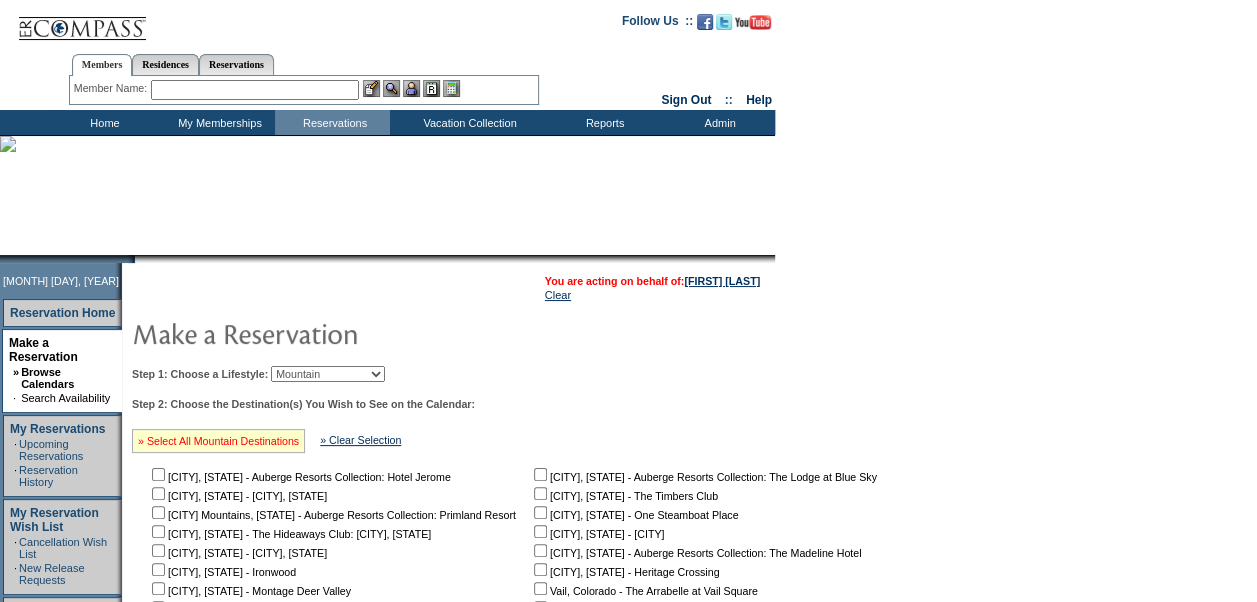 click on "» Select All Mountain Destinations" at bounding box center (218, 441) 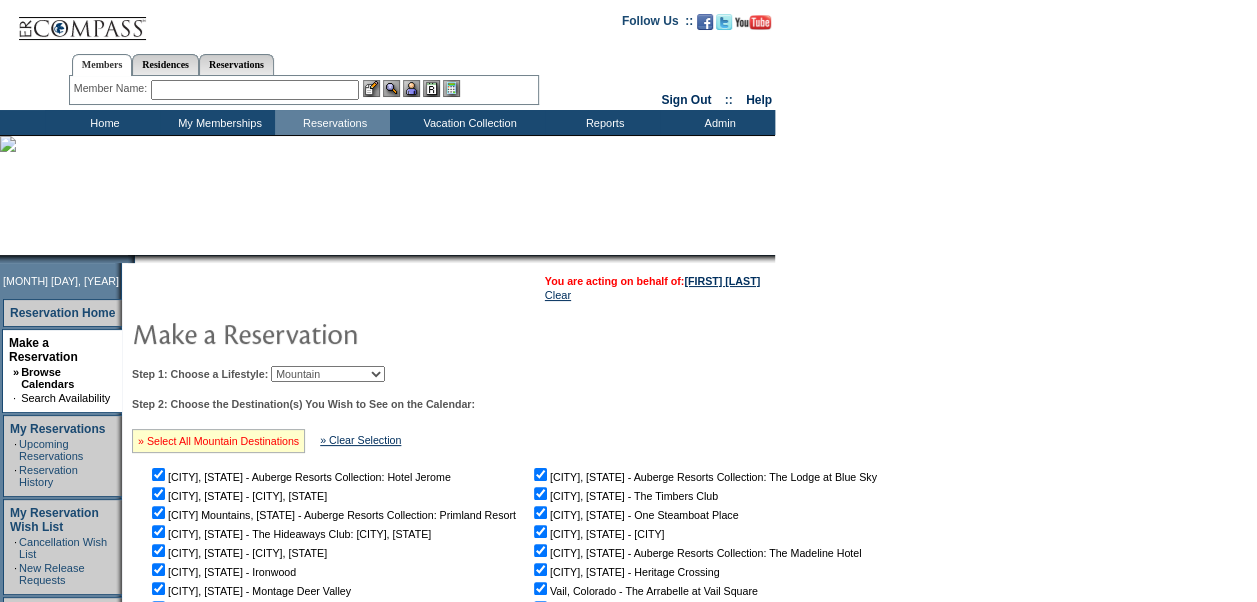 checkbox on "true" 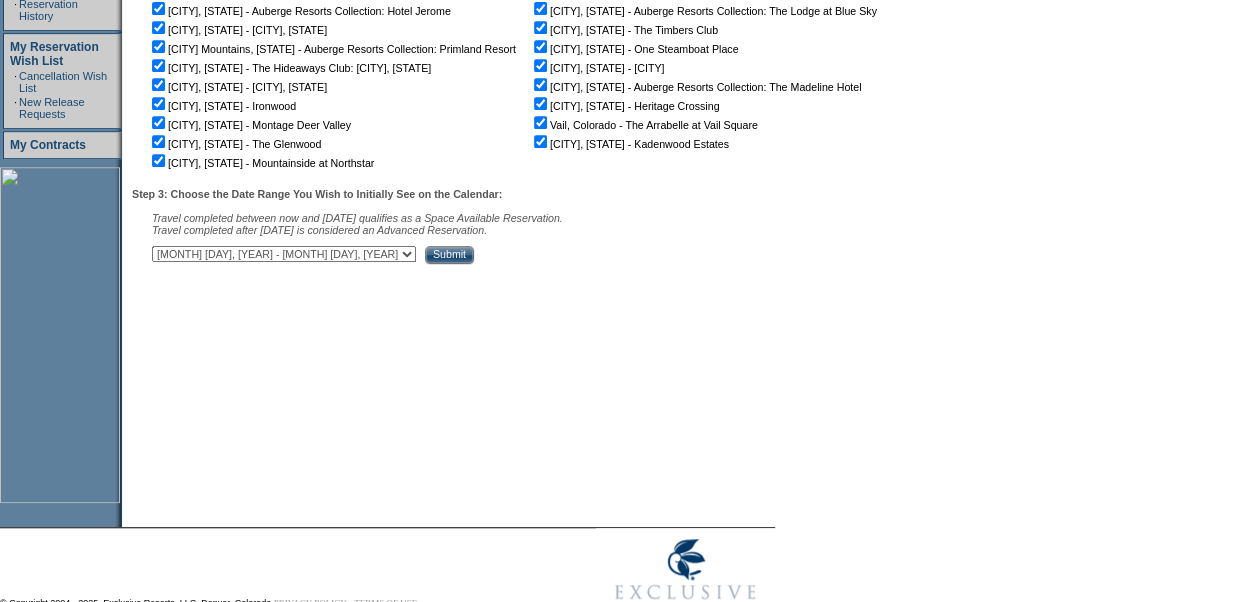 scroll, scrollTop: 469, scrollLeft: 0, axis: vertical 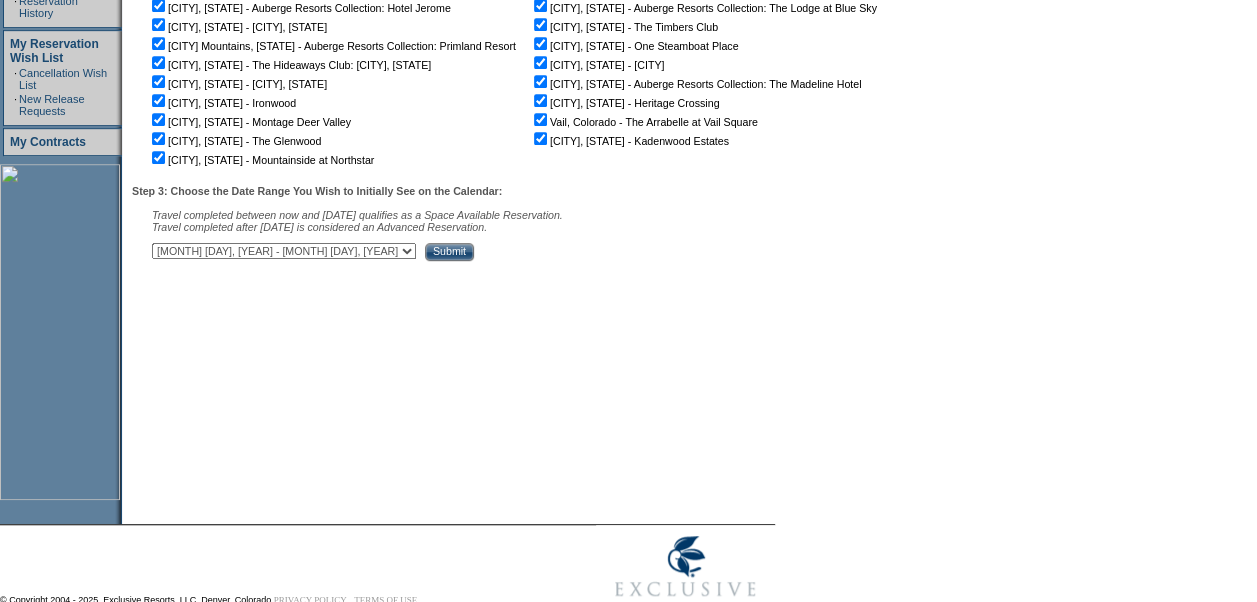 click on "August 2, 2025 - September 16, 2025
September 17, 2025 - October 31, 2025
November 1, 2025 - December 15, 2025
December 16, 2025 - January 29, 2026
January 30, 2026 - March 15, 2026
March 16, 2026 - April 29, 2026
April 30, 2026 - June 13, 2026
June 14, 2026 - July 28, 2026
July 29, 2026 - September 11, 2026
September 12, 2026 - October 26, 2026
October 27, 2026 - December 10, 2026
December 11, 2026 - January 24, 2027
January 25, 2027 - March 10, 2027
March 11, 2027 - April 24, 2027
April 25, 2027 - June 8, 2027
June 9, 2027 - July 23, 2027
July 24, 2027 - September 6, 2027
September 7, 2027 - September 16, 2027" at bounding box center [284, 251] 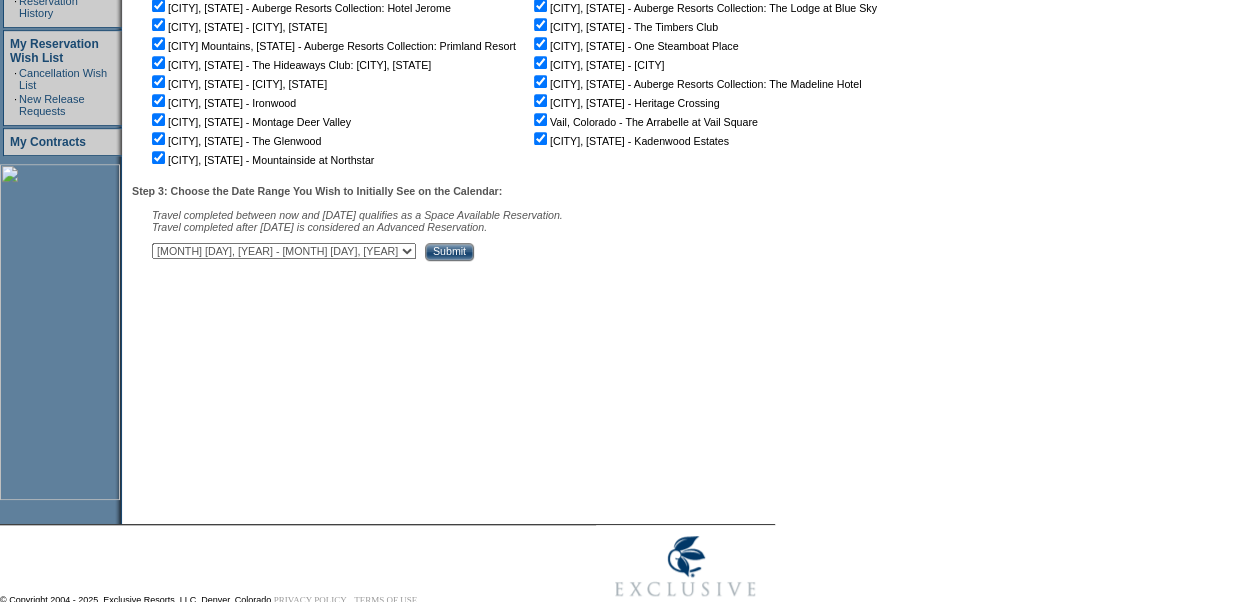 click on "Submit" at bounding box center [449, 252] 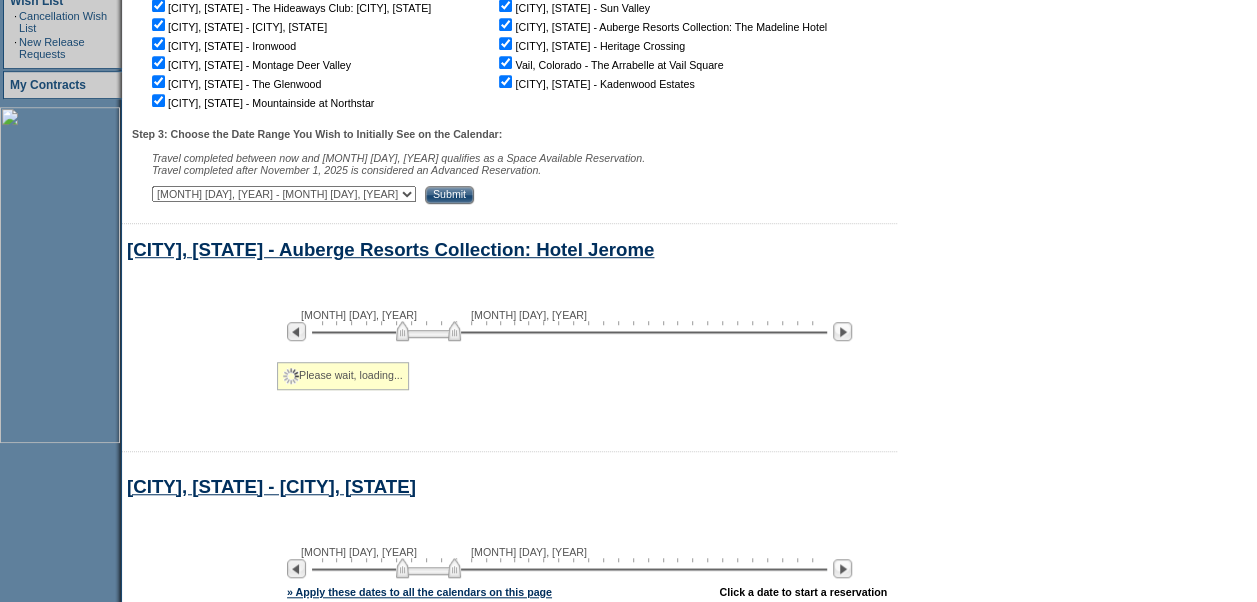 scroll, scrollTop: 1053, scrollLeft: 0, axis: vertical 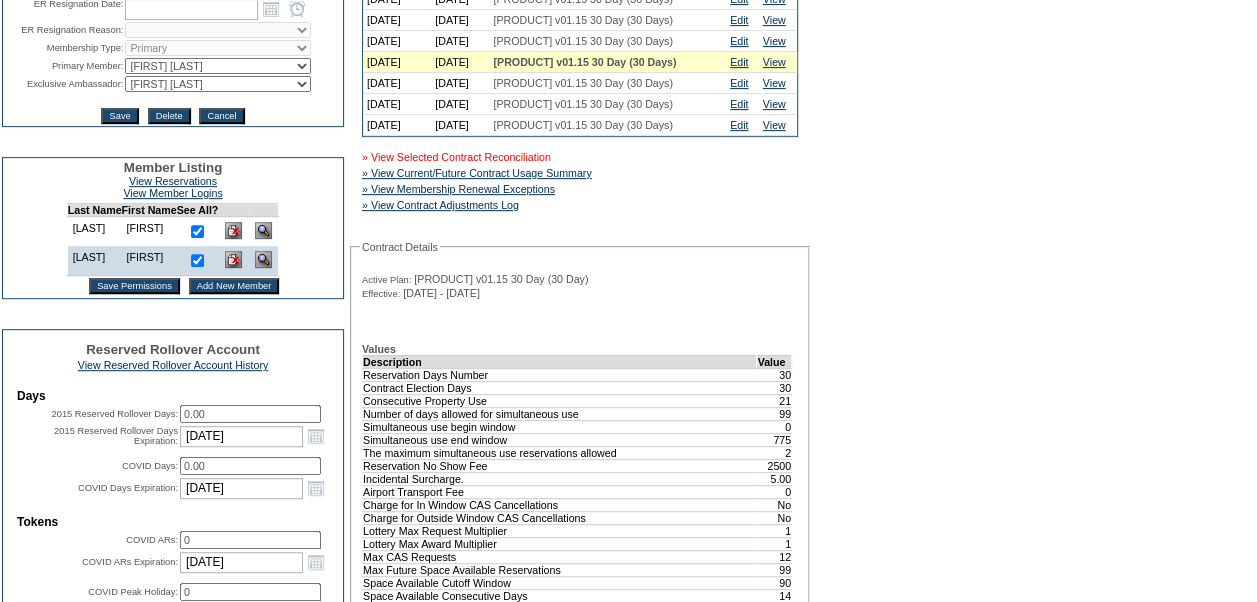 click on "» View Selected Contract Reconciliation" at bounding box center (456, 157) 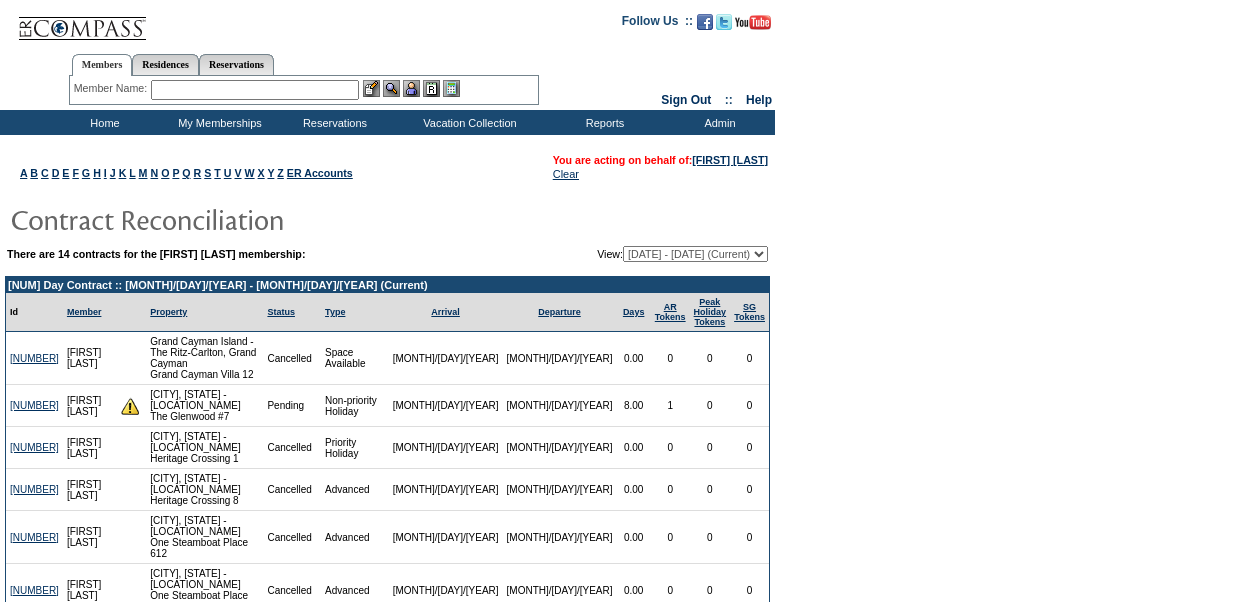 scroll, scrollTop: 0, scrollLeft: 0, axis: both 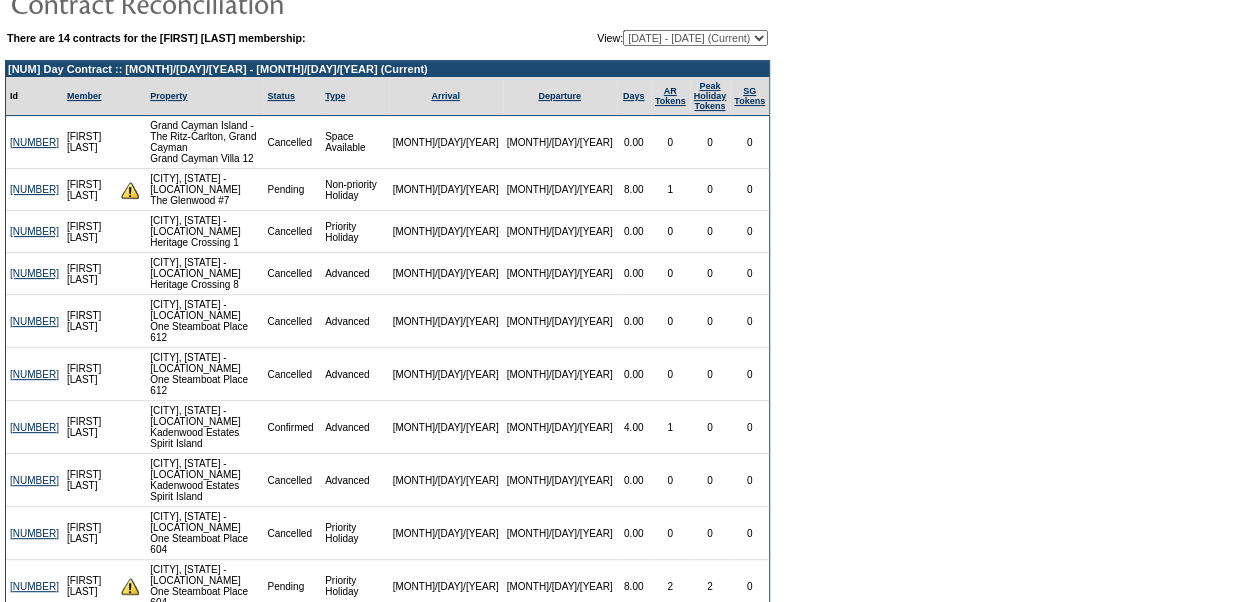 click on "02/17/15 - 02/29/16
03/01/16 - 02/28/17
03/01/17 - 02/28/18
03/01/18 - 02/28/19
03/01/19 - 02/29/20
03/01/20 - 02/28/21
03/01/21 - 02/28/22
03/01/22 - 02/28/23
03/01/23 - 02/29/24
03/01/24 - 04/30/25
05/01/25 - 04/30/26 (Current)
05/01/26 - 04/30/27
05/01/27 - 04/30/28
05/01/28 - 04/30/29" at bounding box center (695, 38) 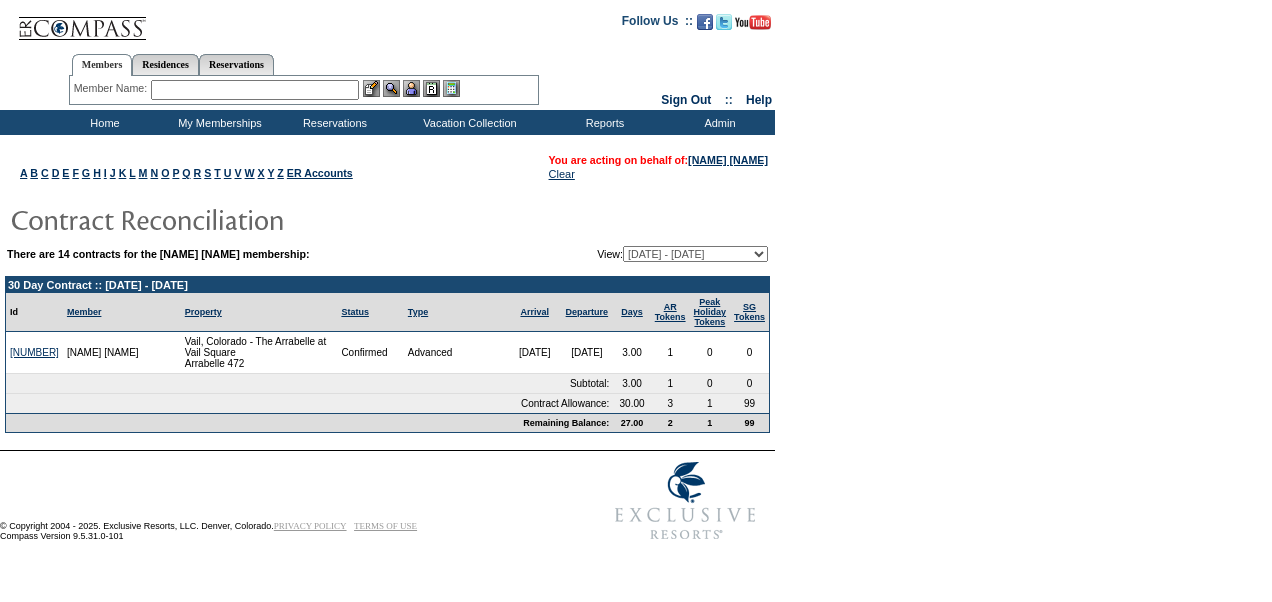 scroll, scrollTop: 0, scrollLeft: 0, axis: both 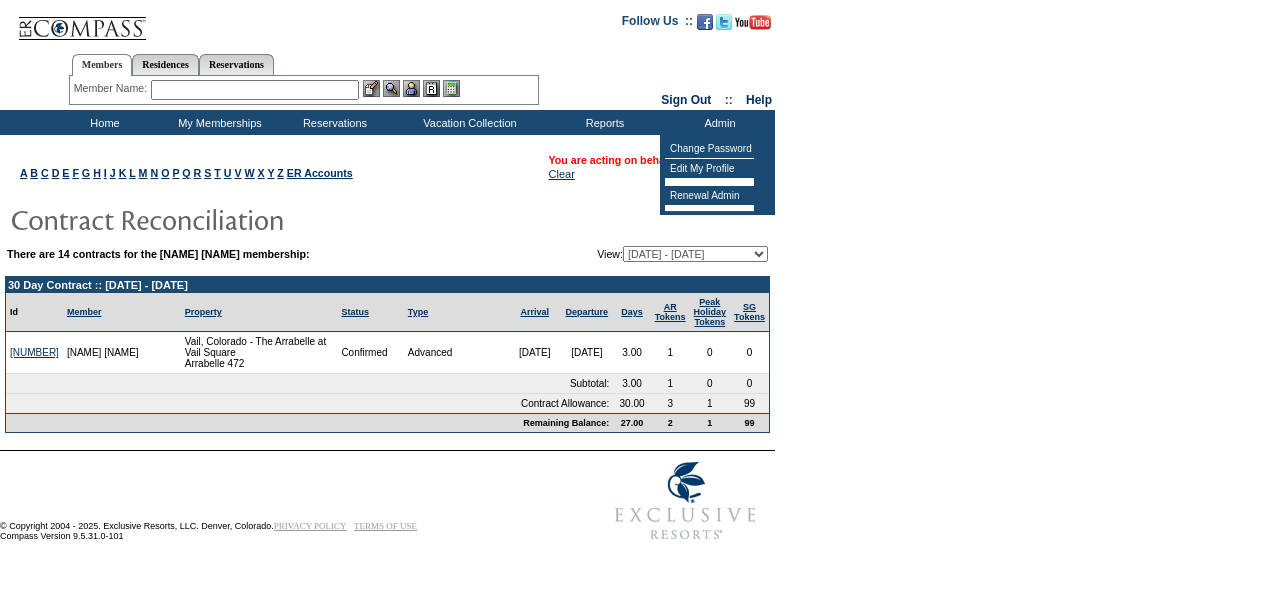 click on "Follow Us  ::" at bounding box center [636, 275] 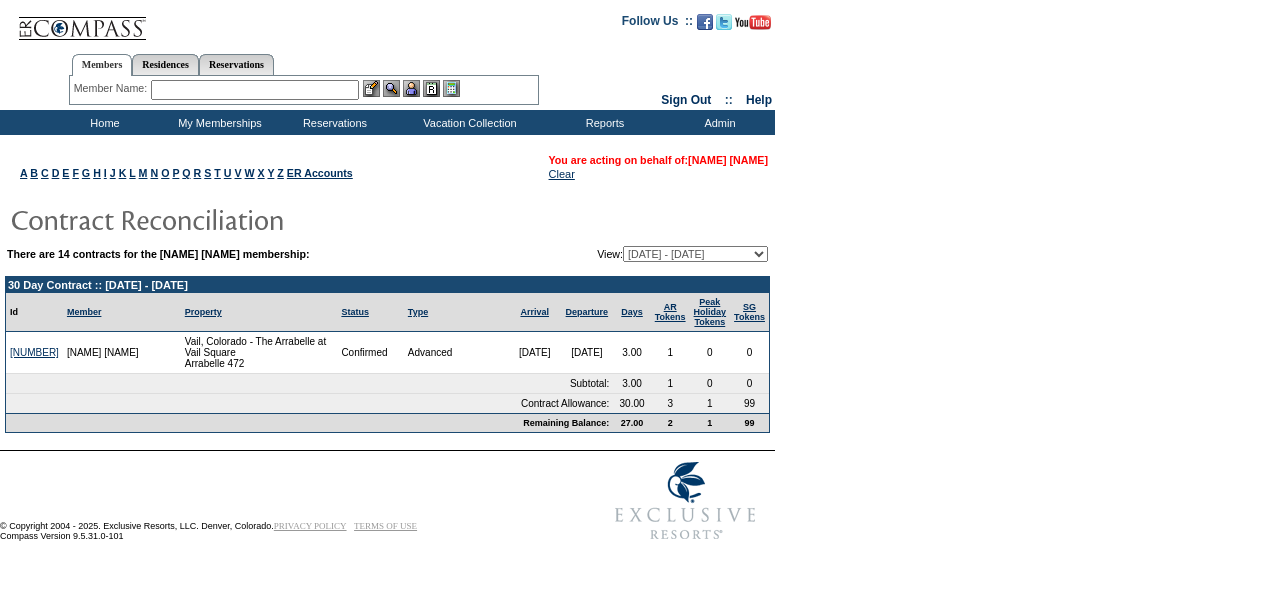 click on "[NAME] [NAME]" at bounding box center (728, 160) 